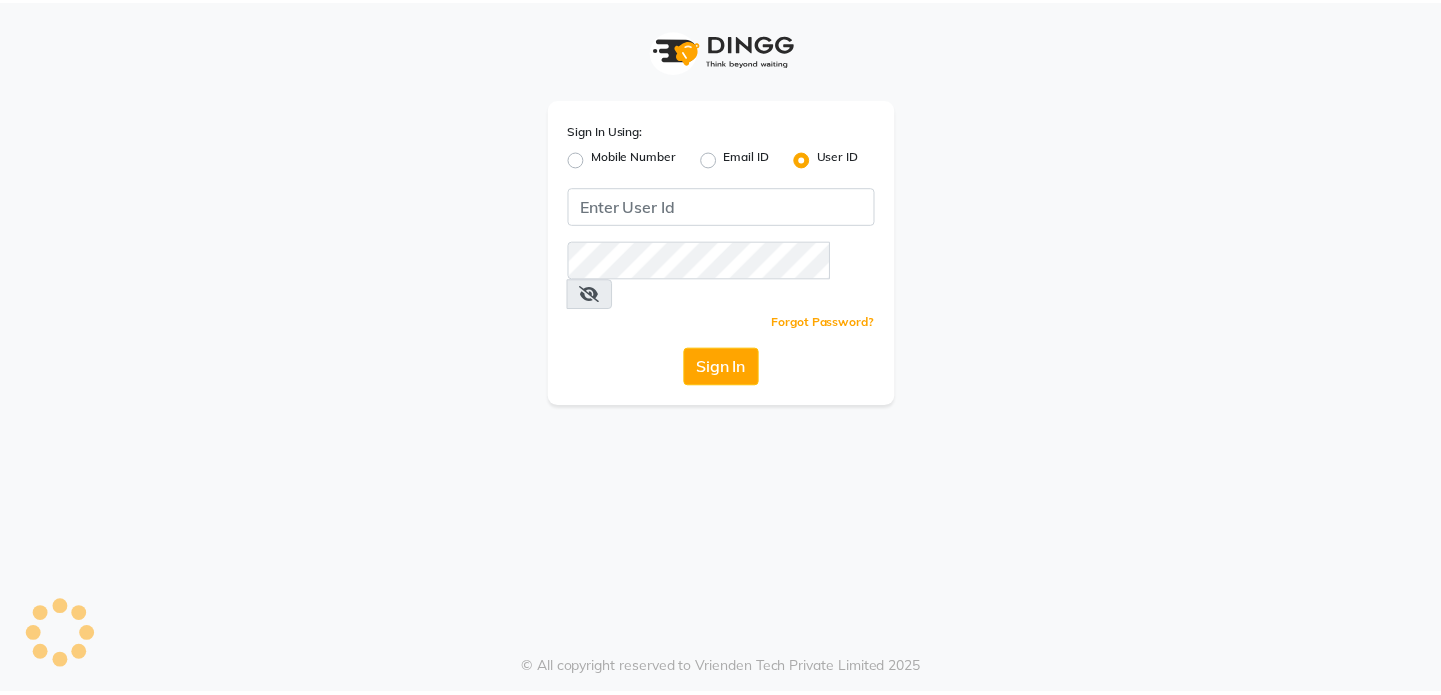 scroll, scrollTop: 0, scrollLeft: 0, axis: both 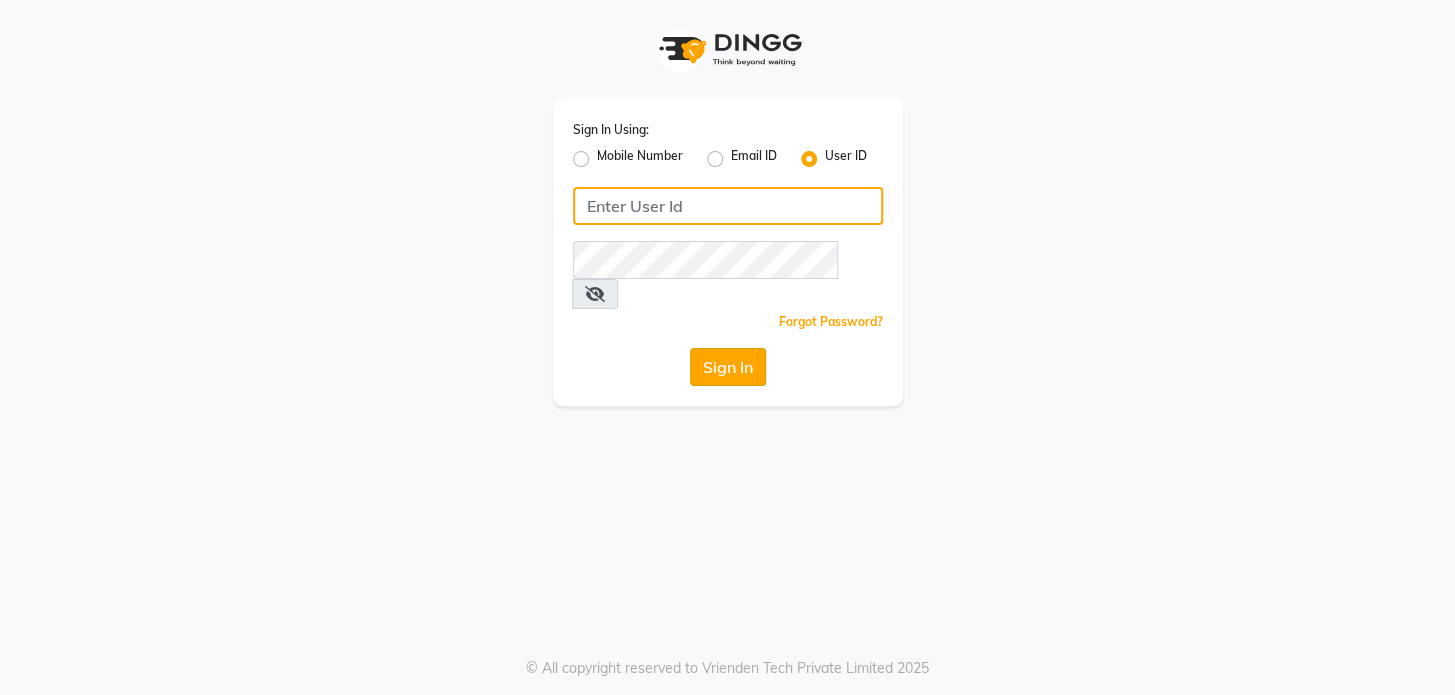 type on "ramya@123" 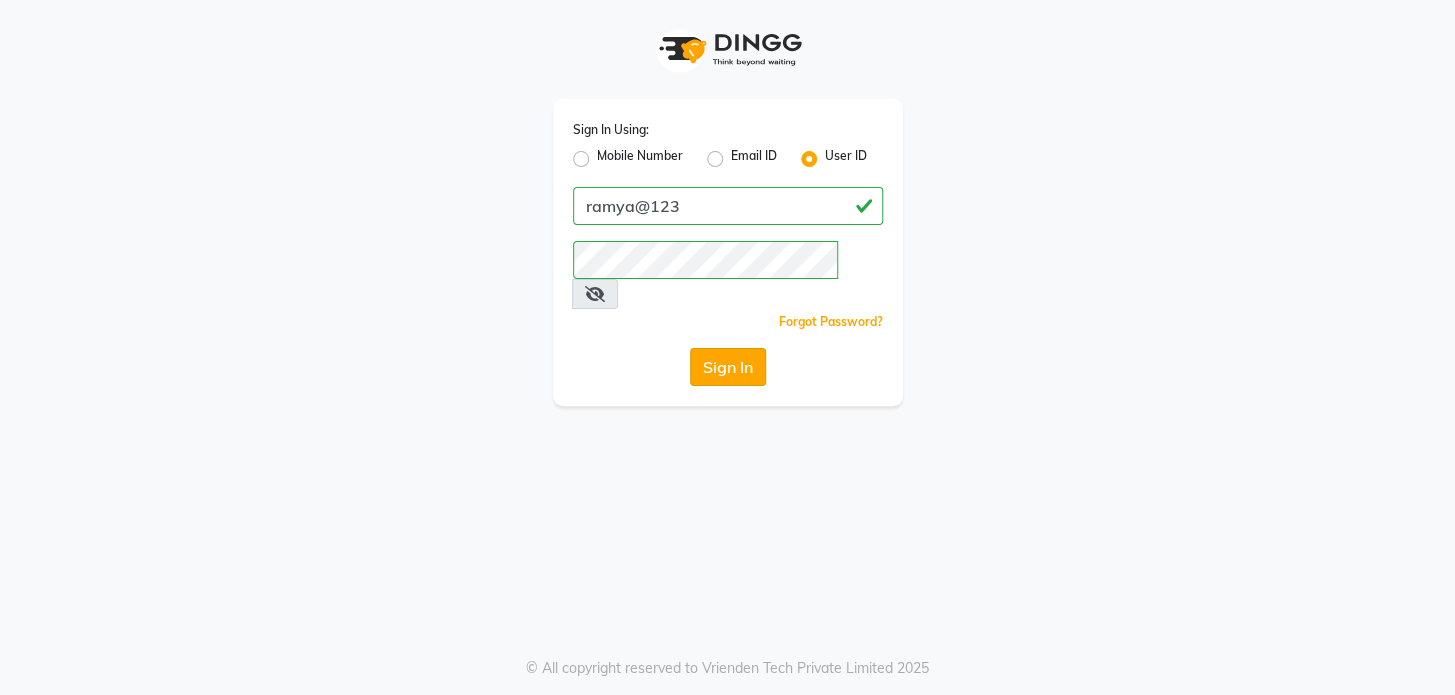 click on "Sign In" 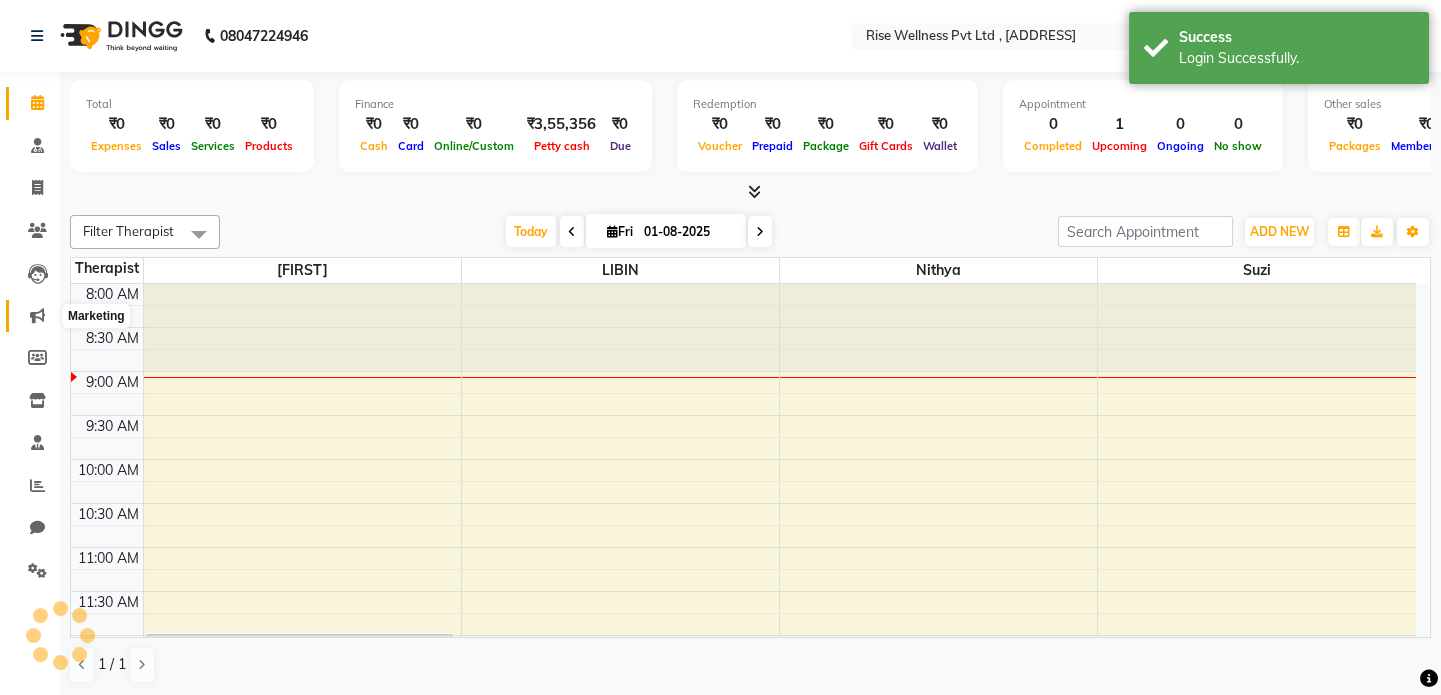 scroll, scrollTop: 0, scrollLeft: 0, axis: both 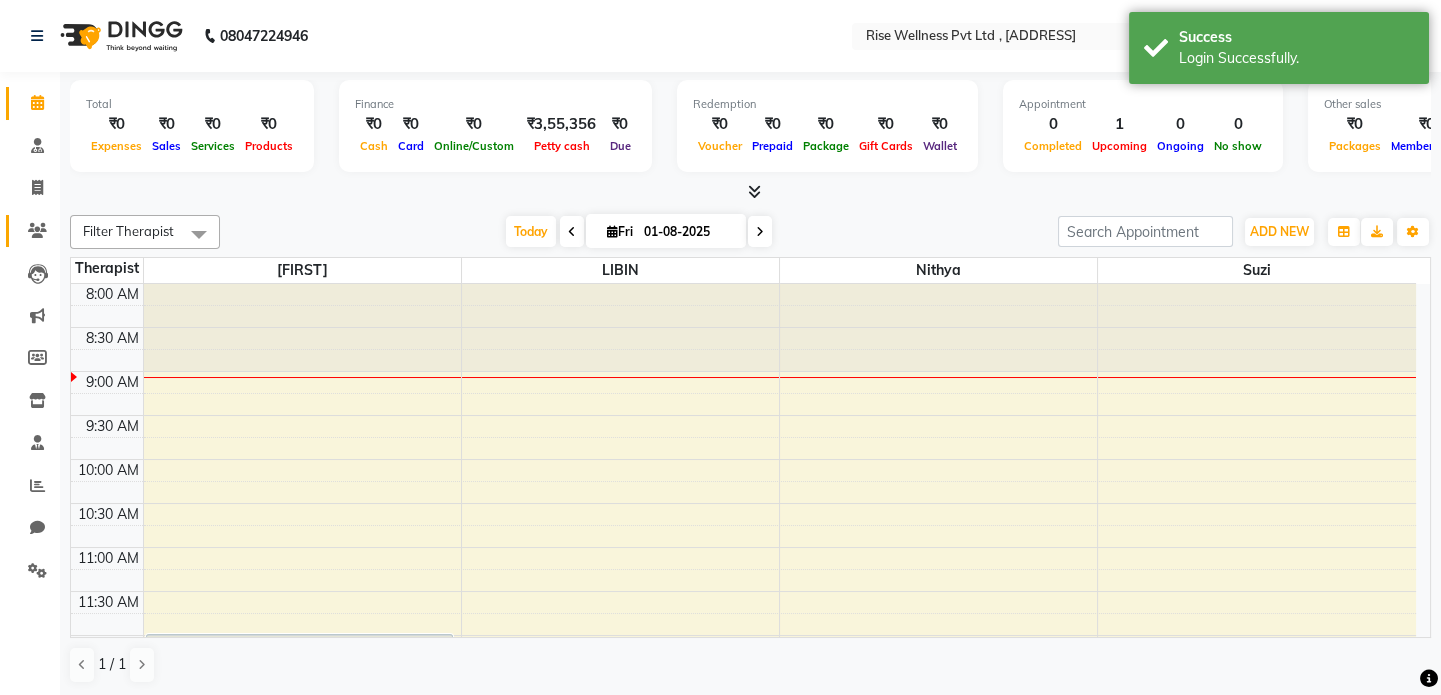 click on "Clients" 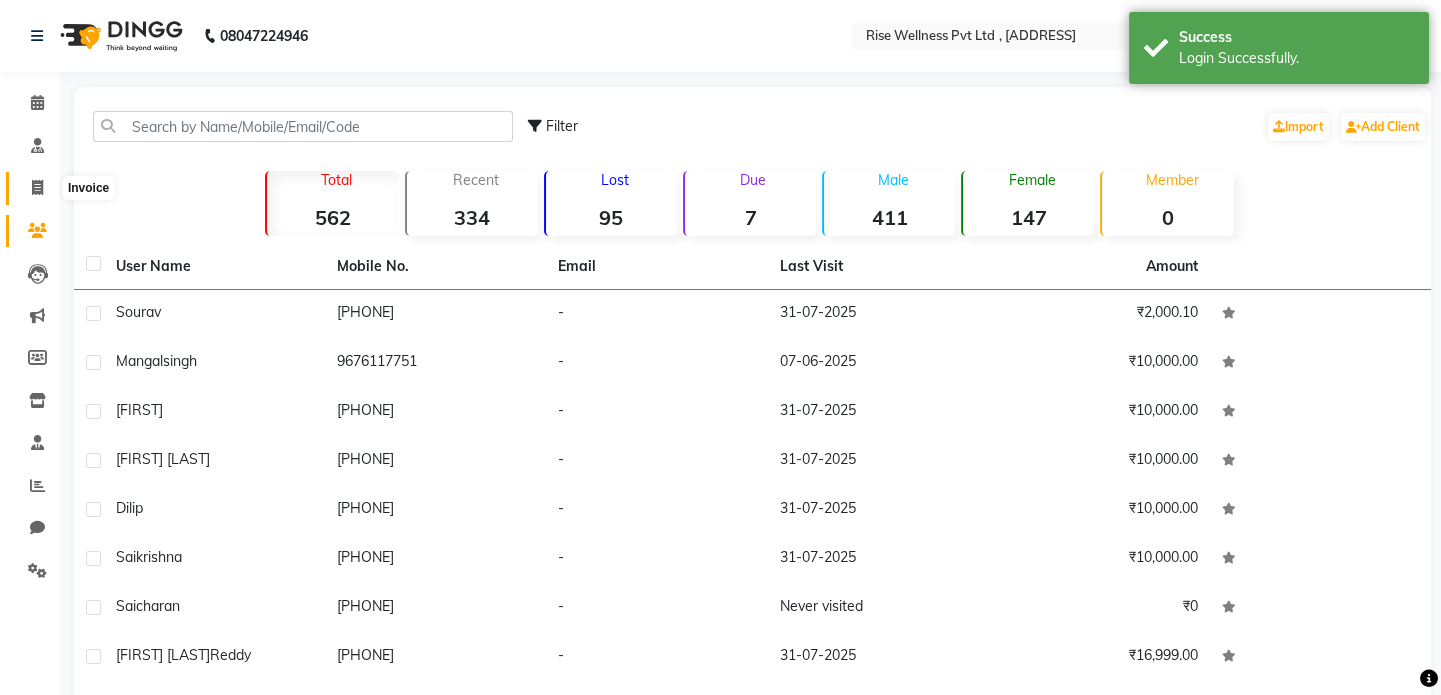 click 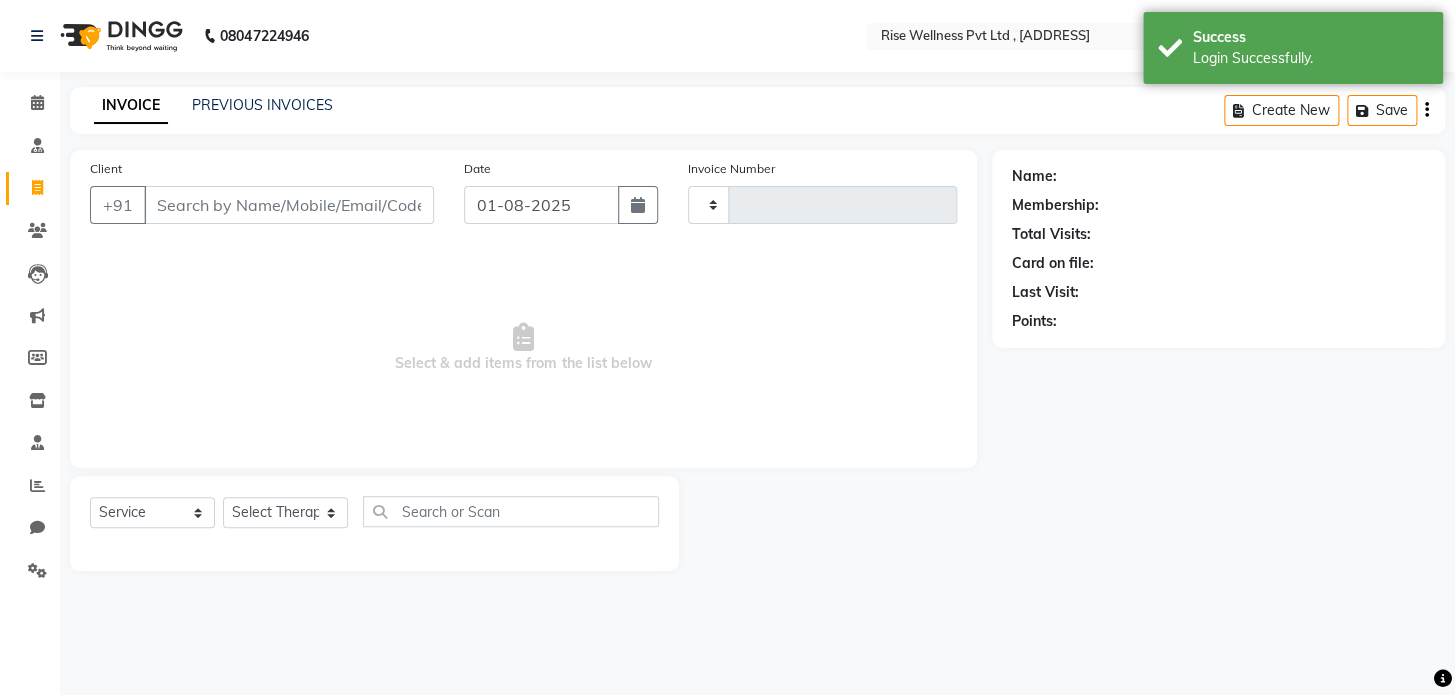 type on "0748" 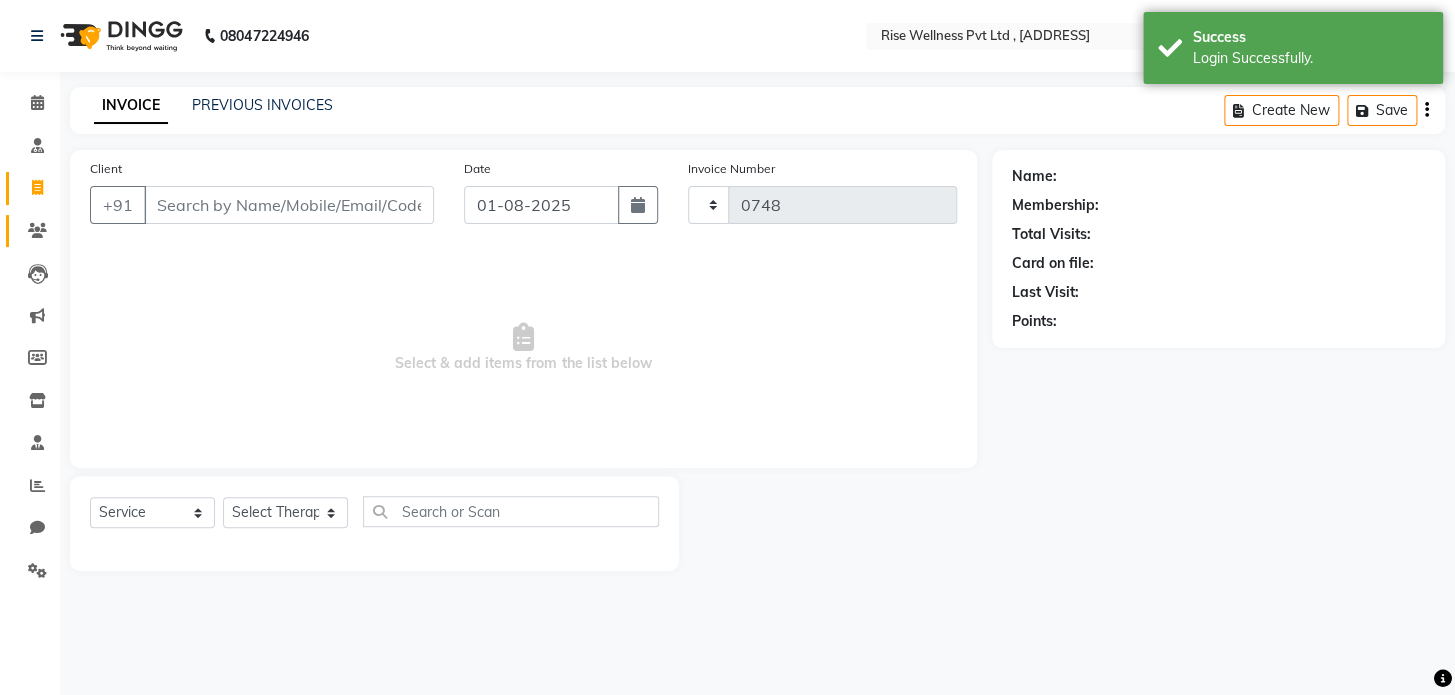 select on "7497" 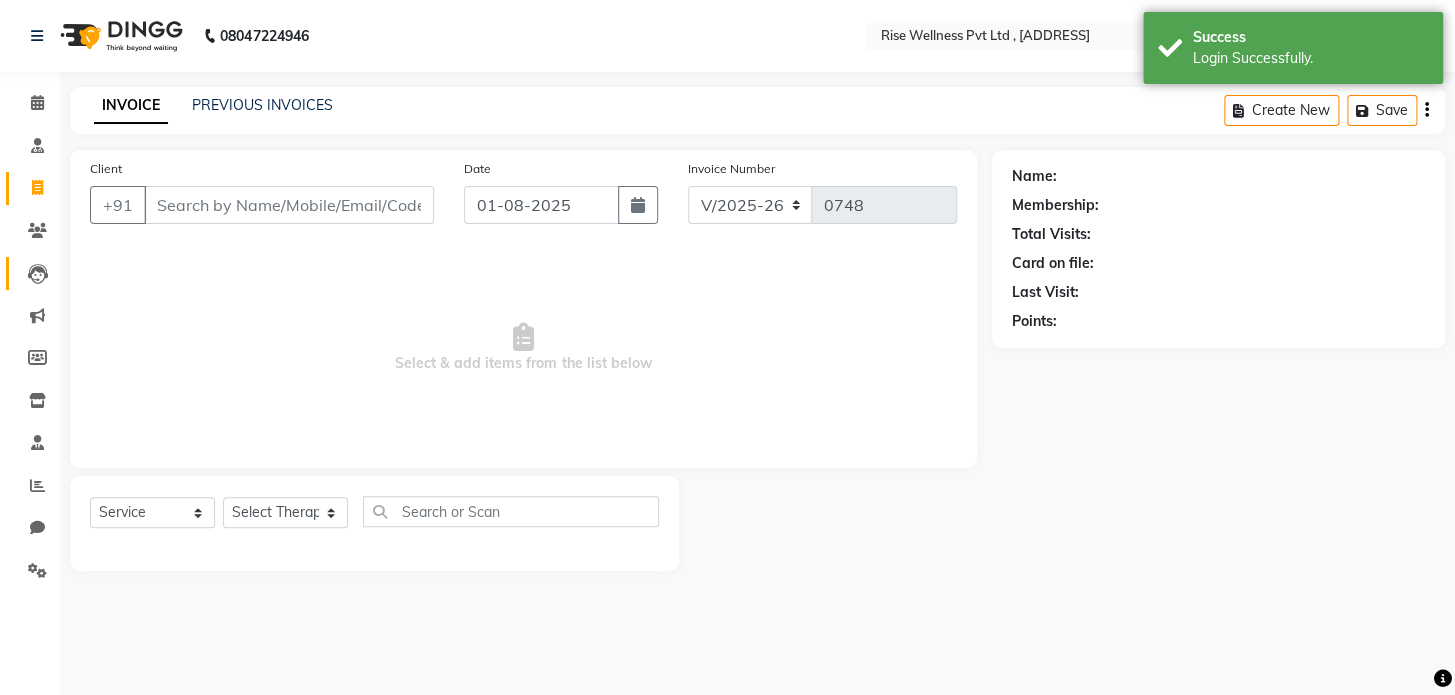 select on "V" 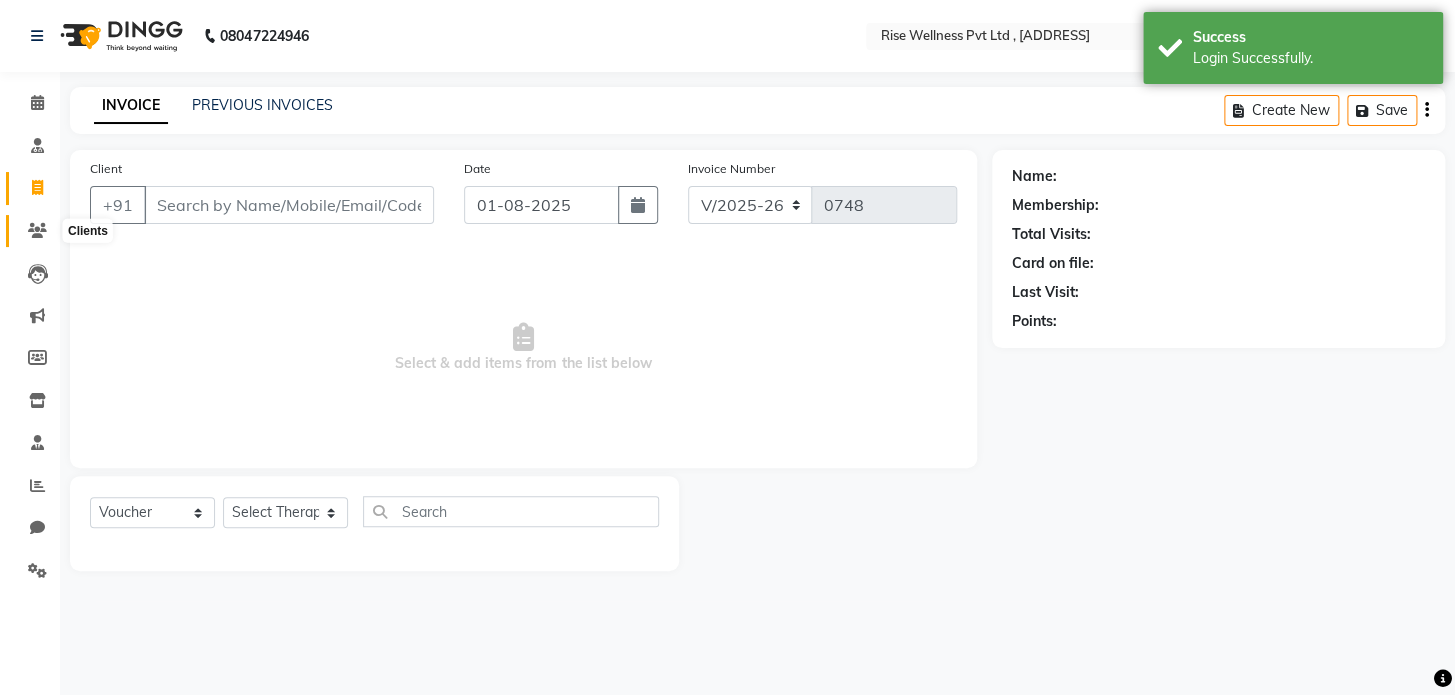click 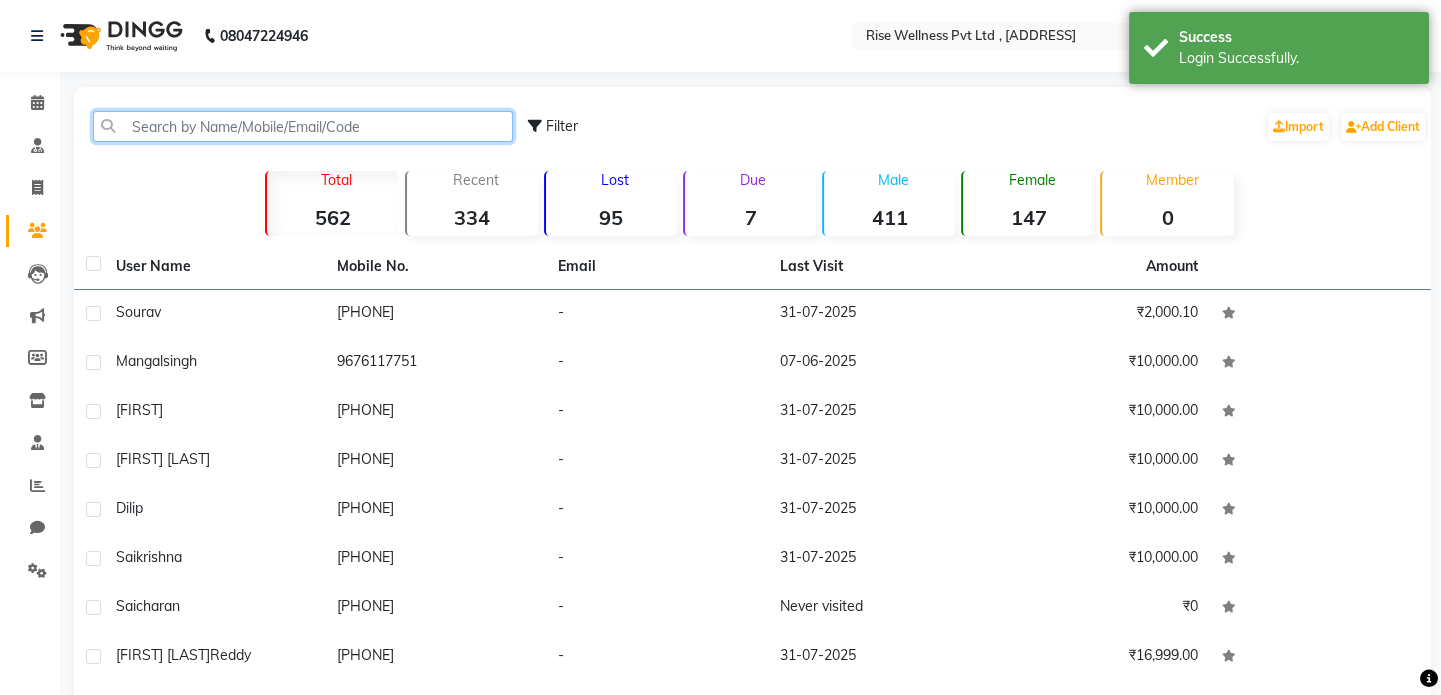 click 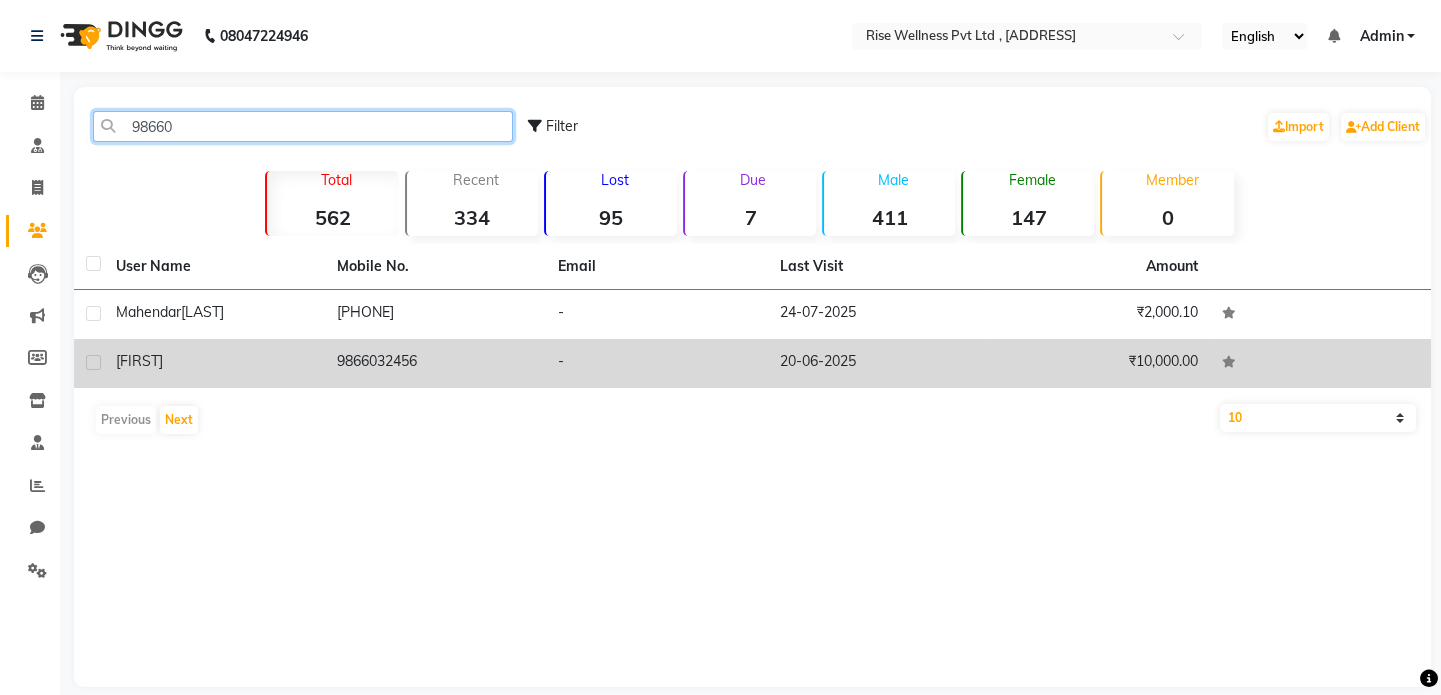 type on "98660" 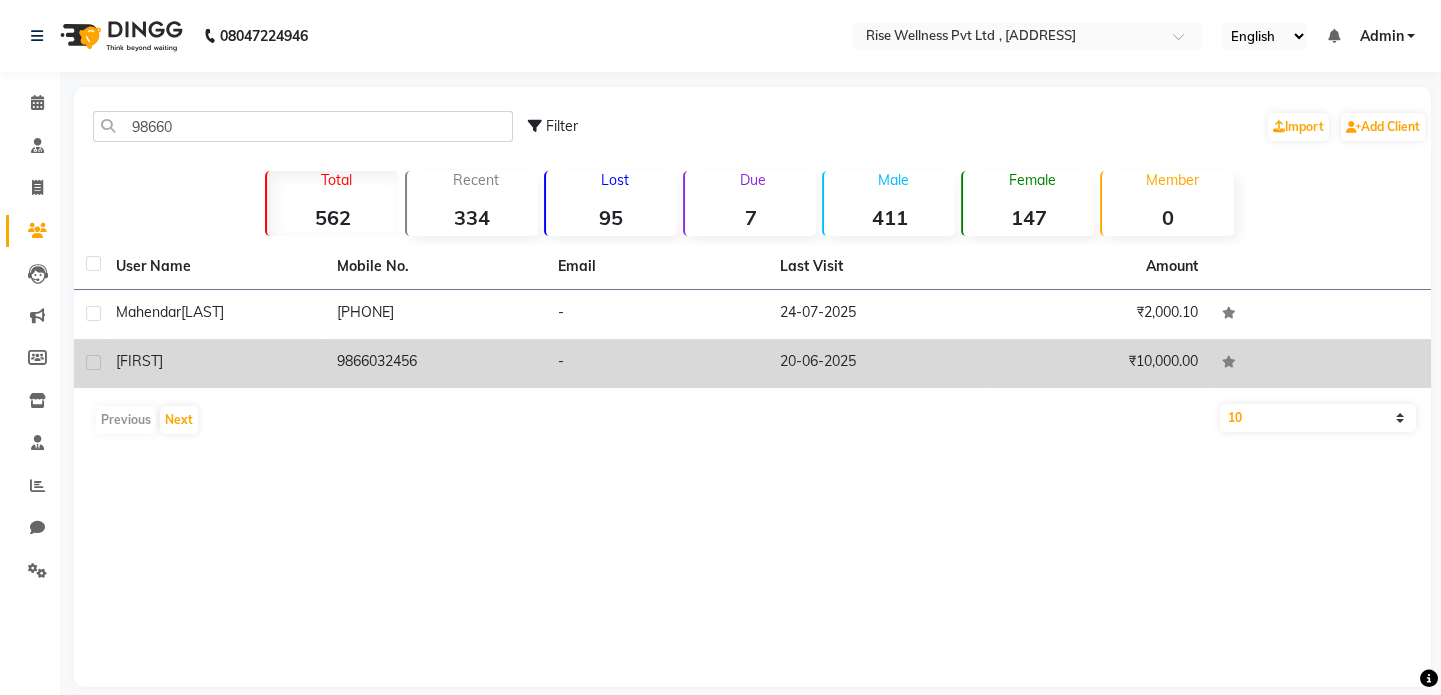 click on "20-06-2025" 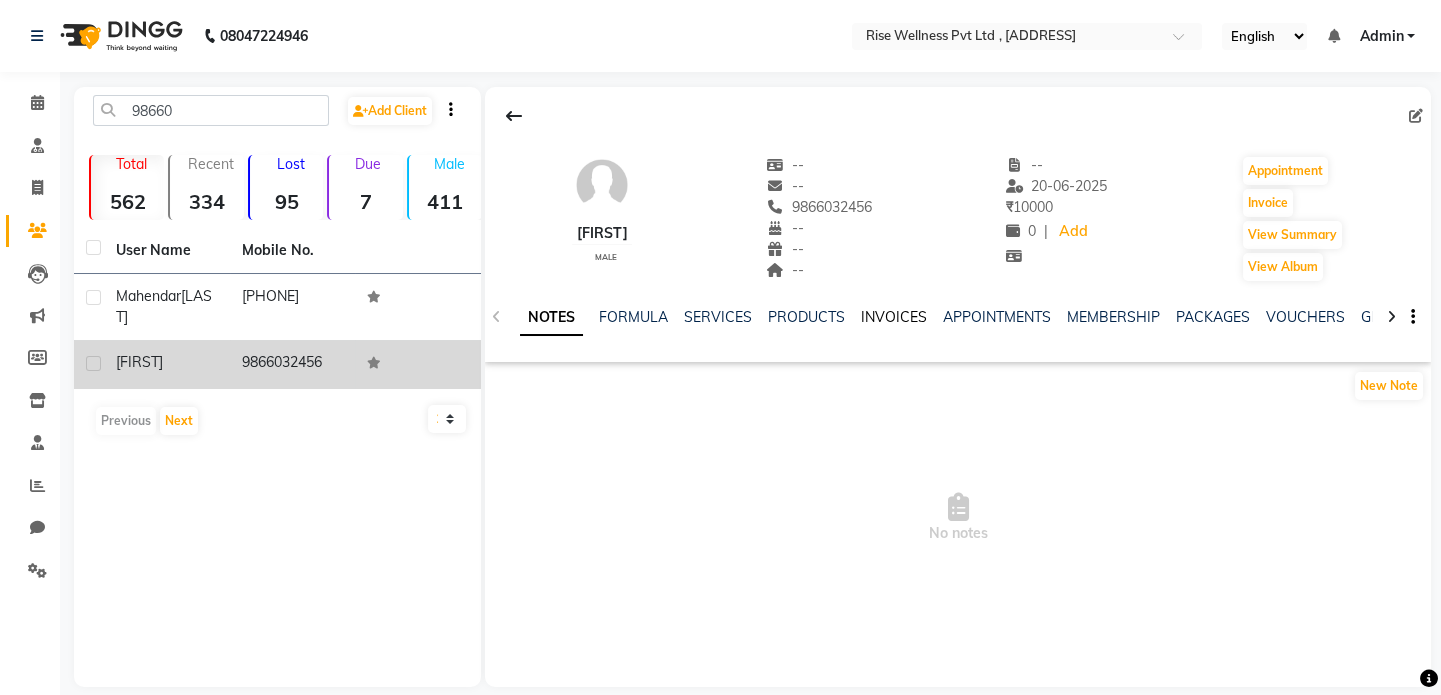 click on "INVOICES" 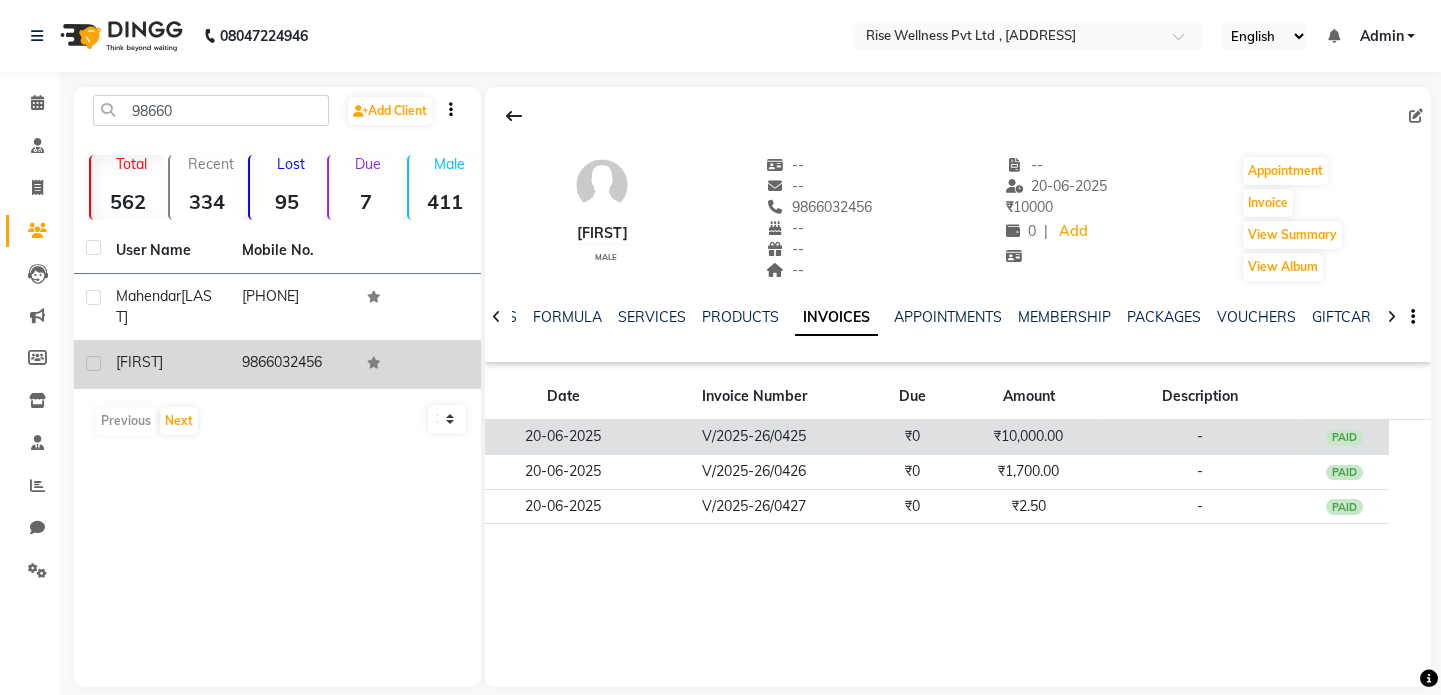 click on "₹10,000.00" 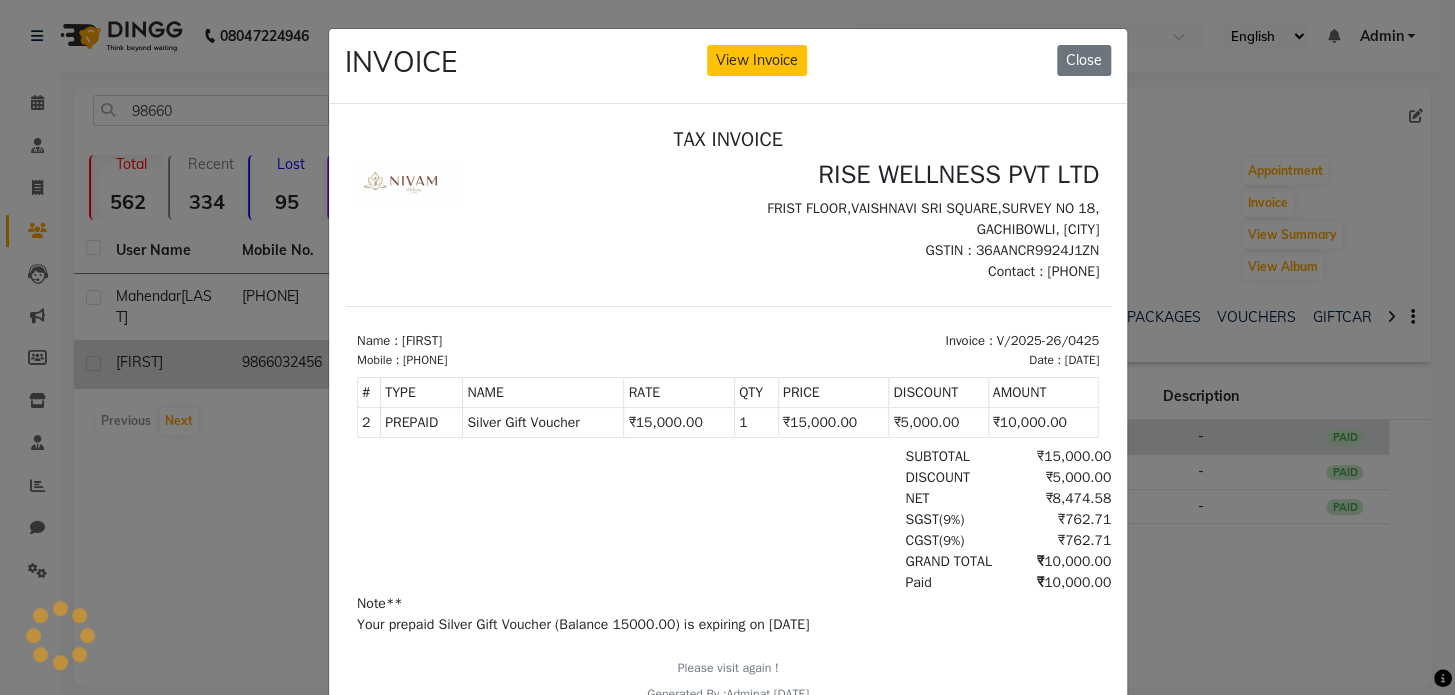 scroll, scrollTop: 0, scrollLeft: 0, axis: both 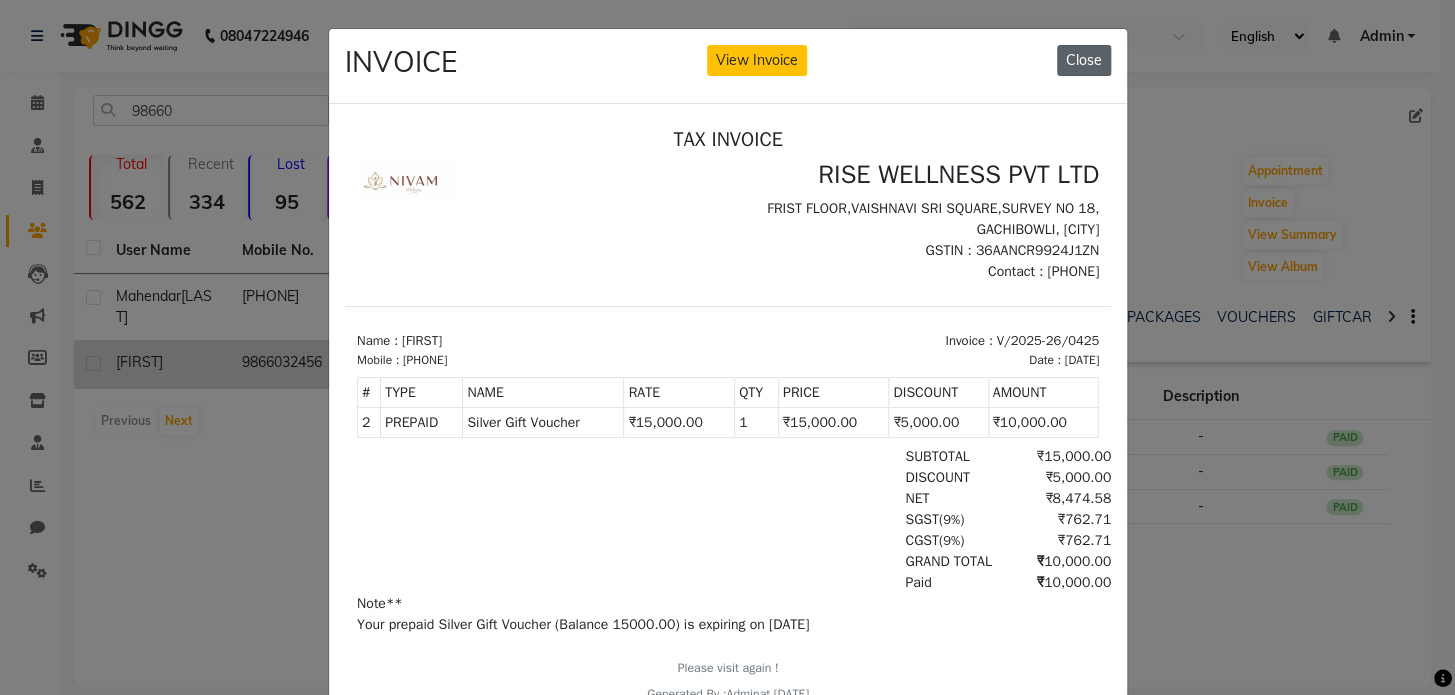 click on "Close" 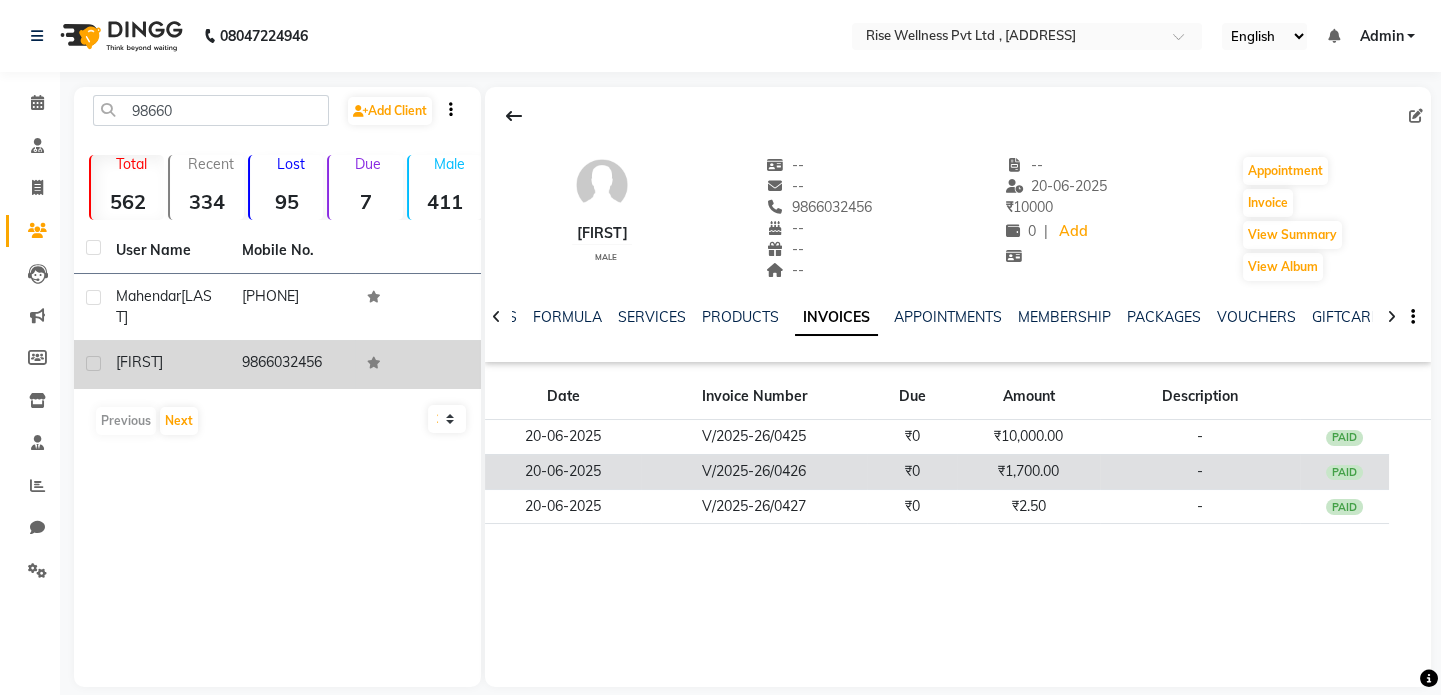 click on "-" 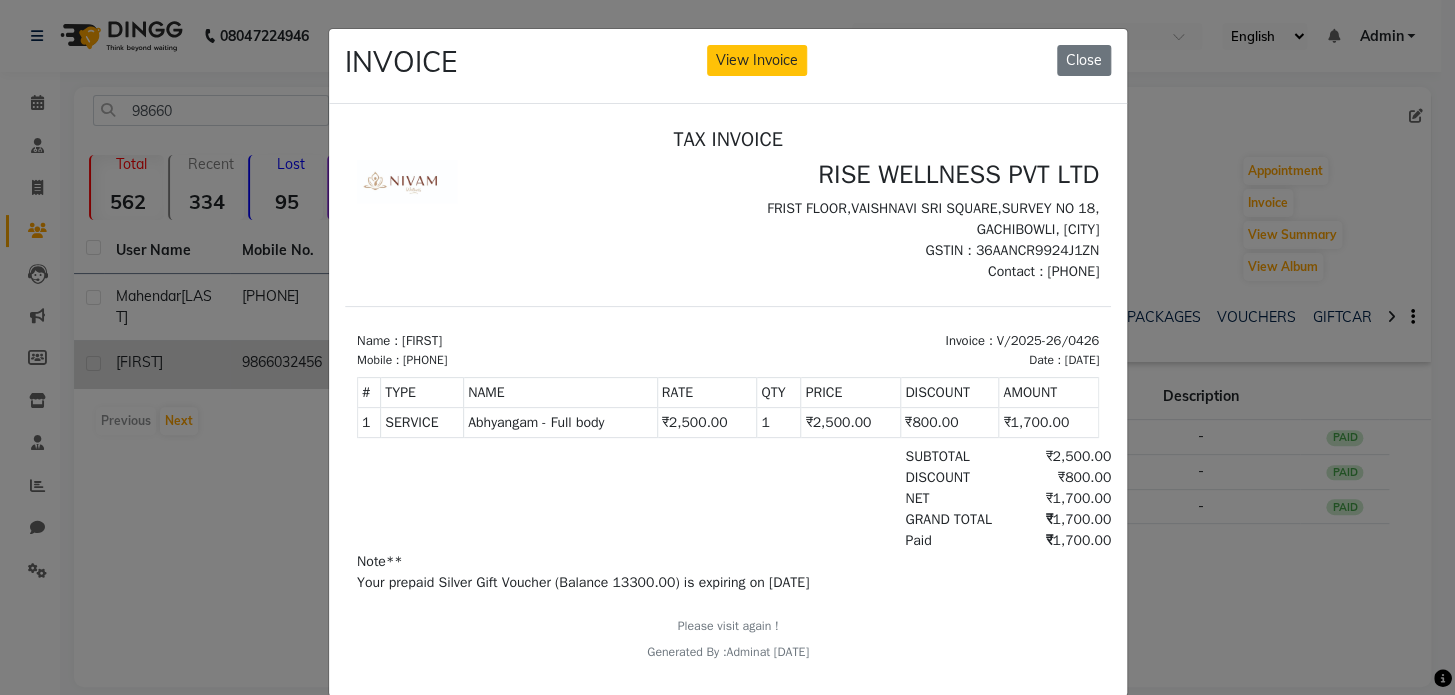 scroll, scrollTop: 16, scrollLeft: 0, axis: vertical 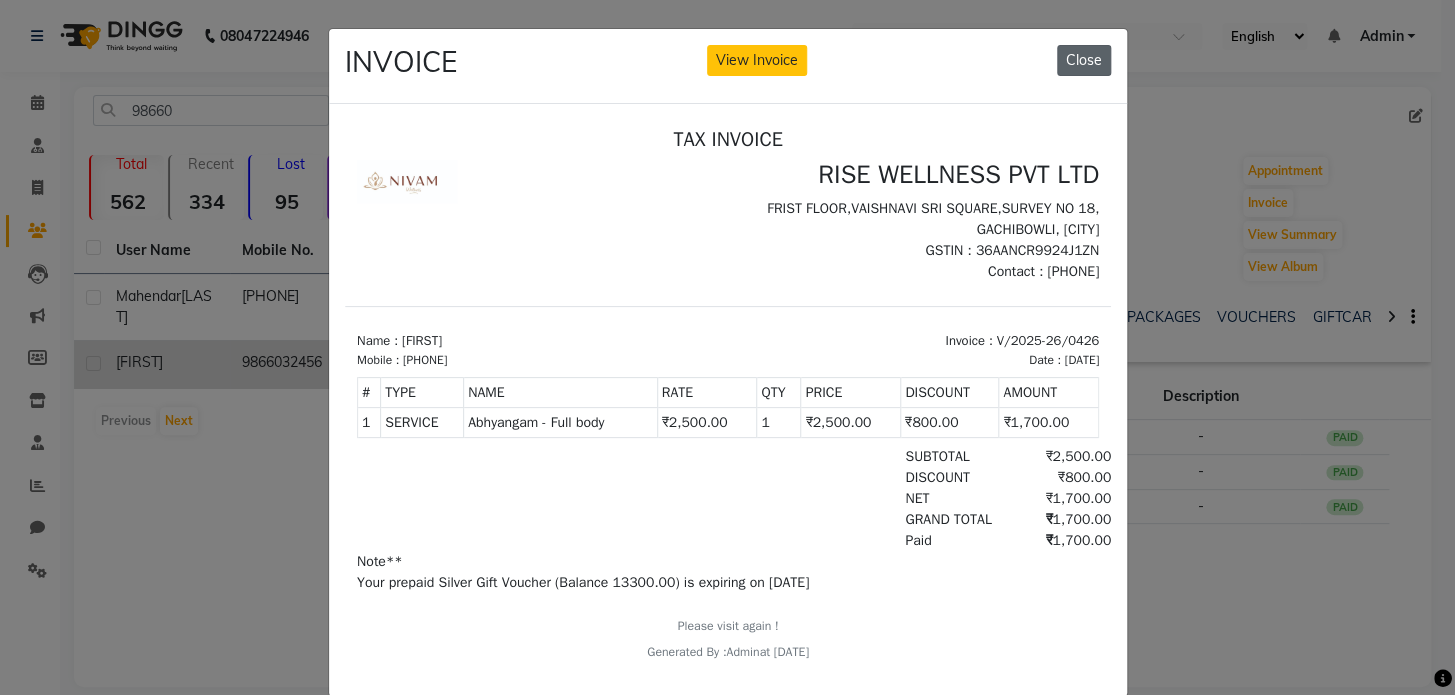 click on "Close" 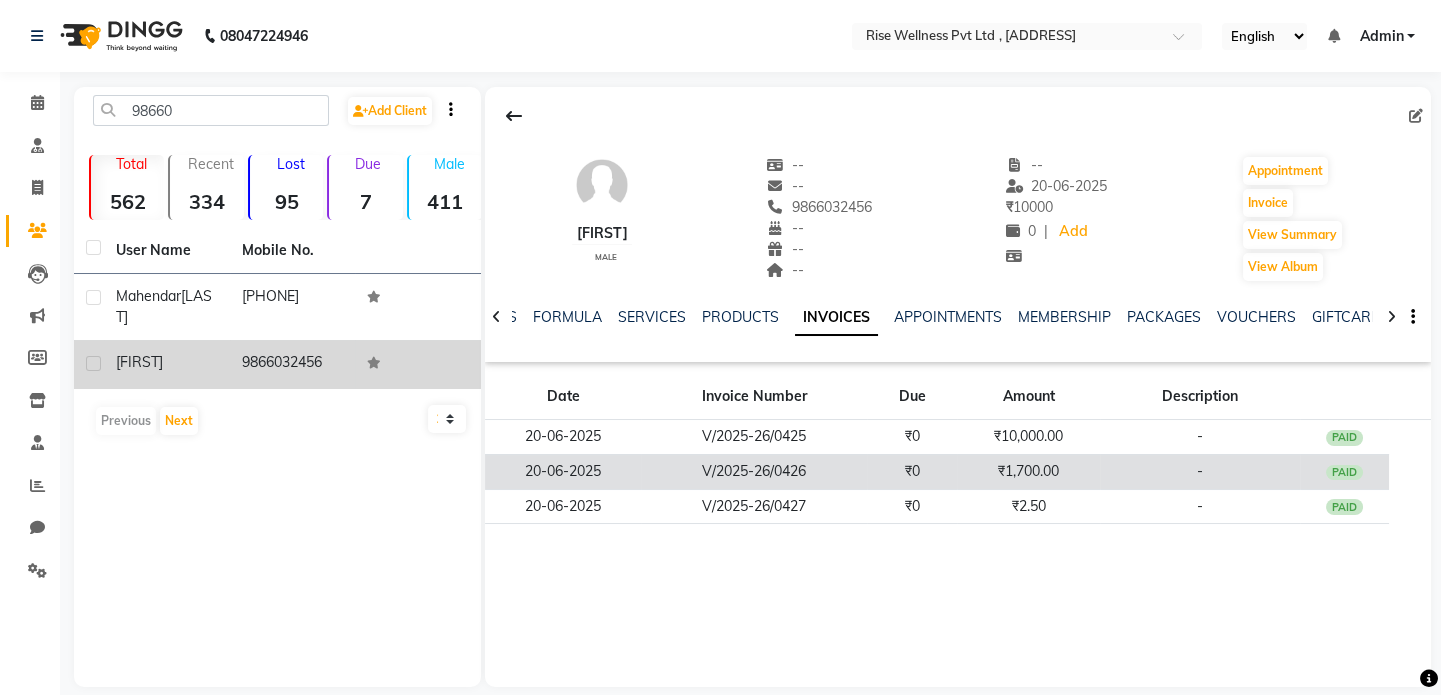 click on "₹1,700.00" 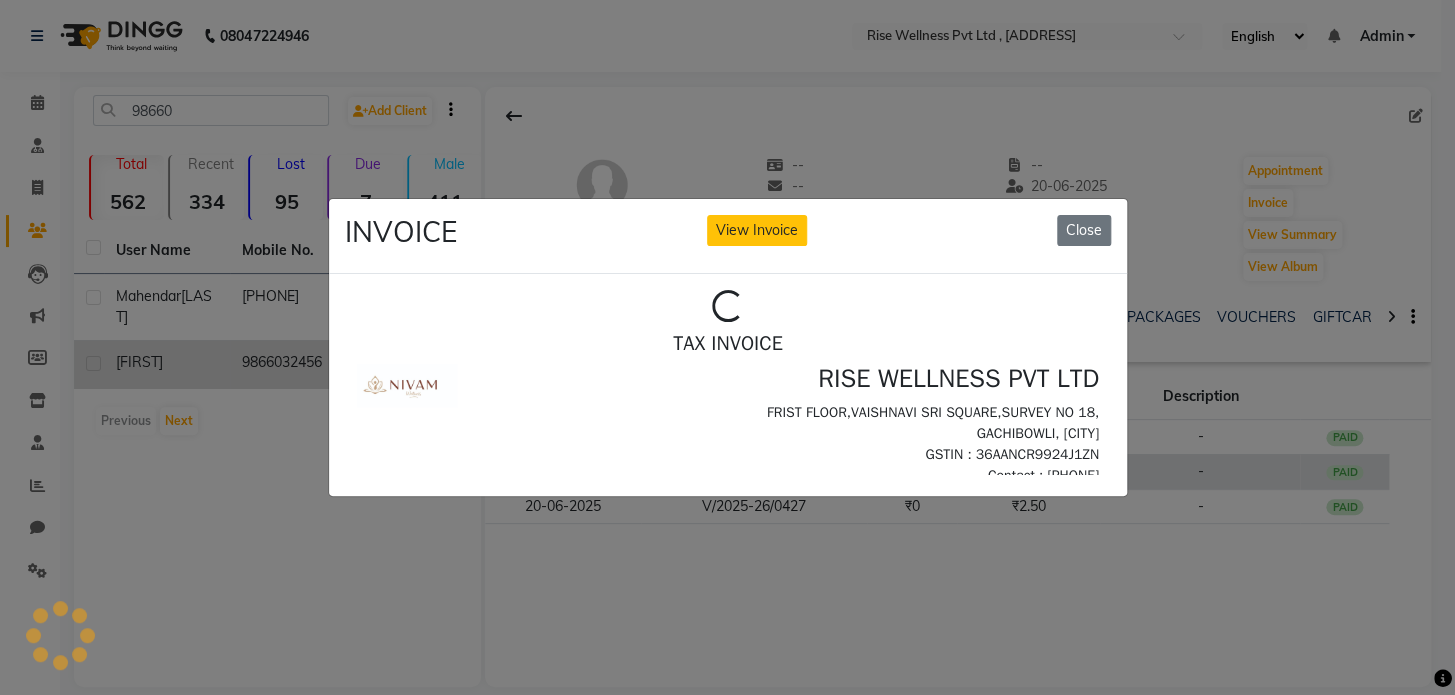 scroll, scrollTop: 0, scrollLeft: 0, axis: both 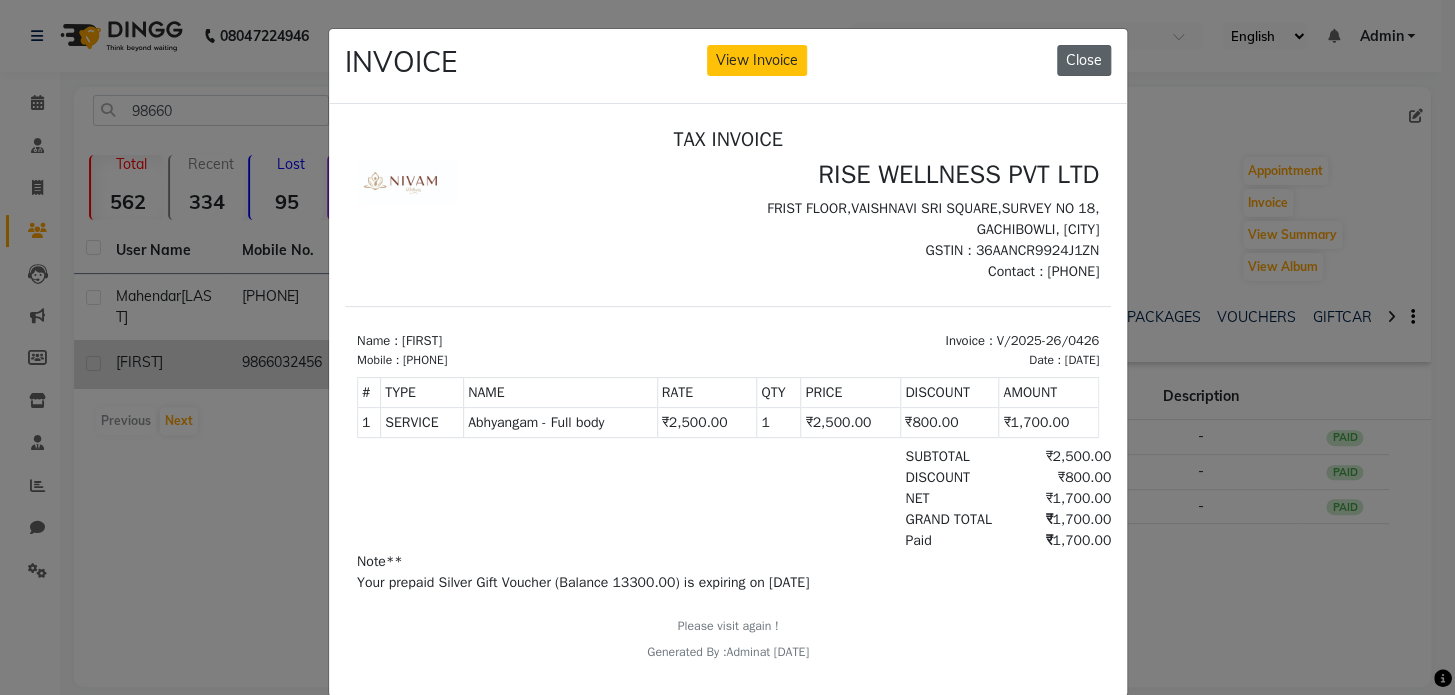 click on "Close" 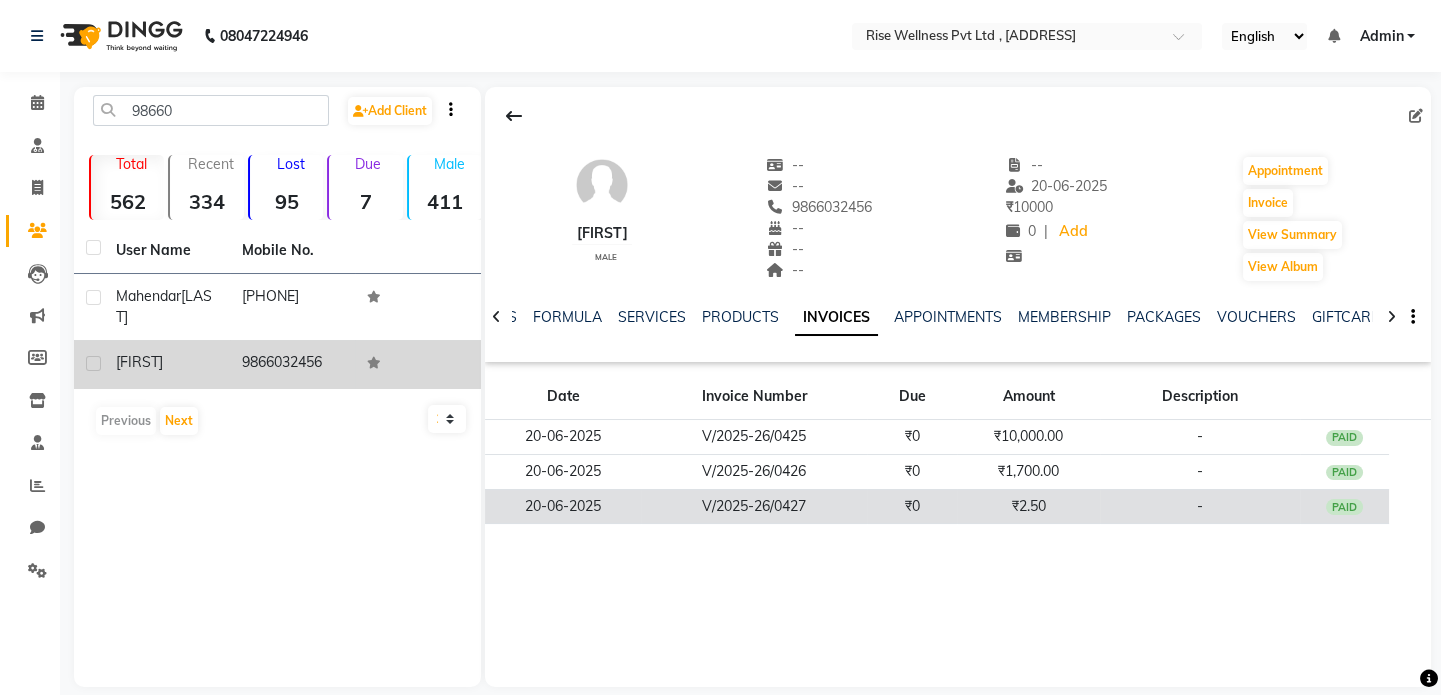 click on "₹2.50" 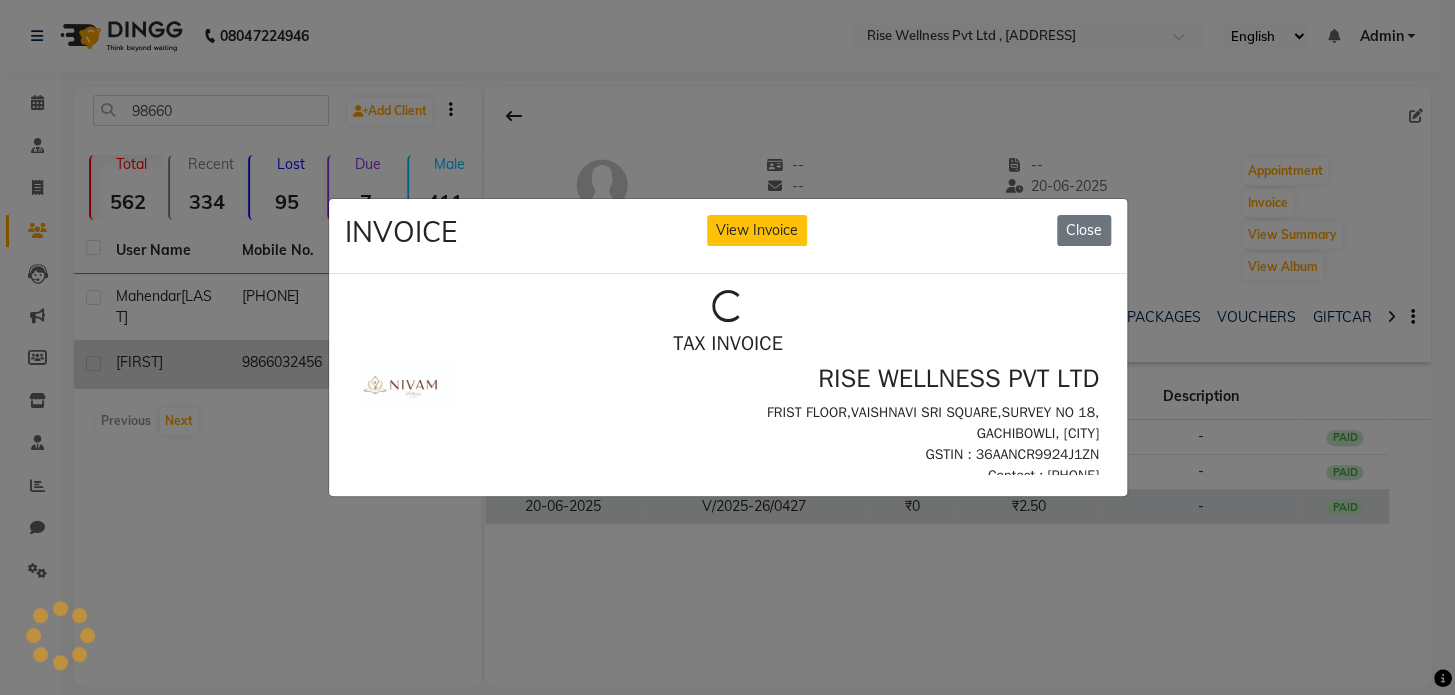 scroll, scrollTop: 0, scrollLeft: 0, axis: both 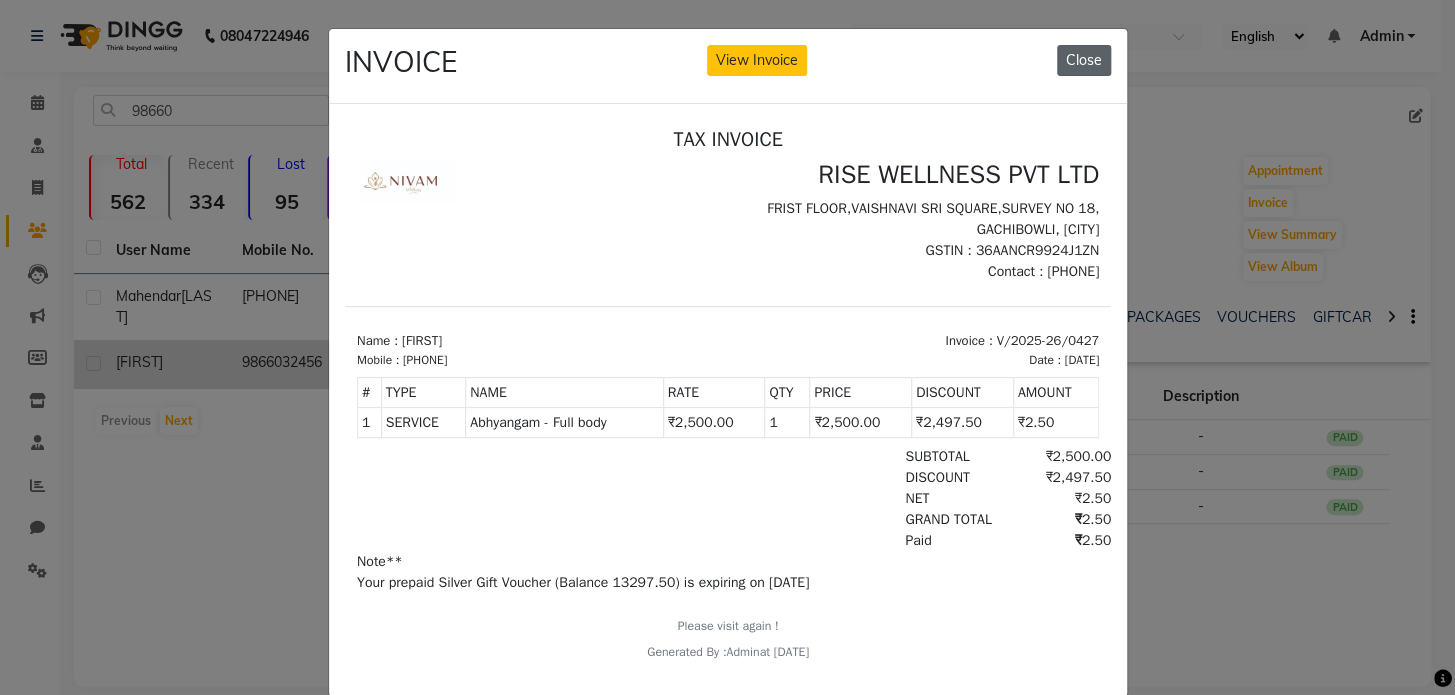 click on "Close" 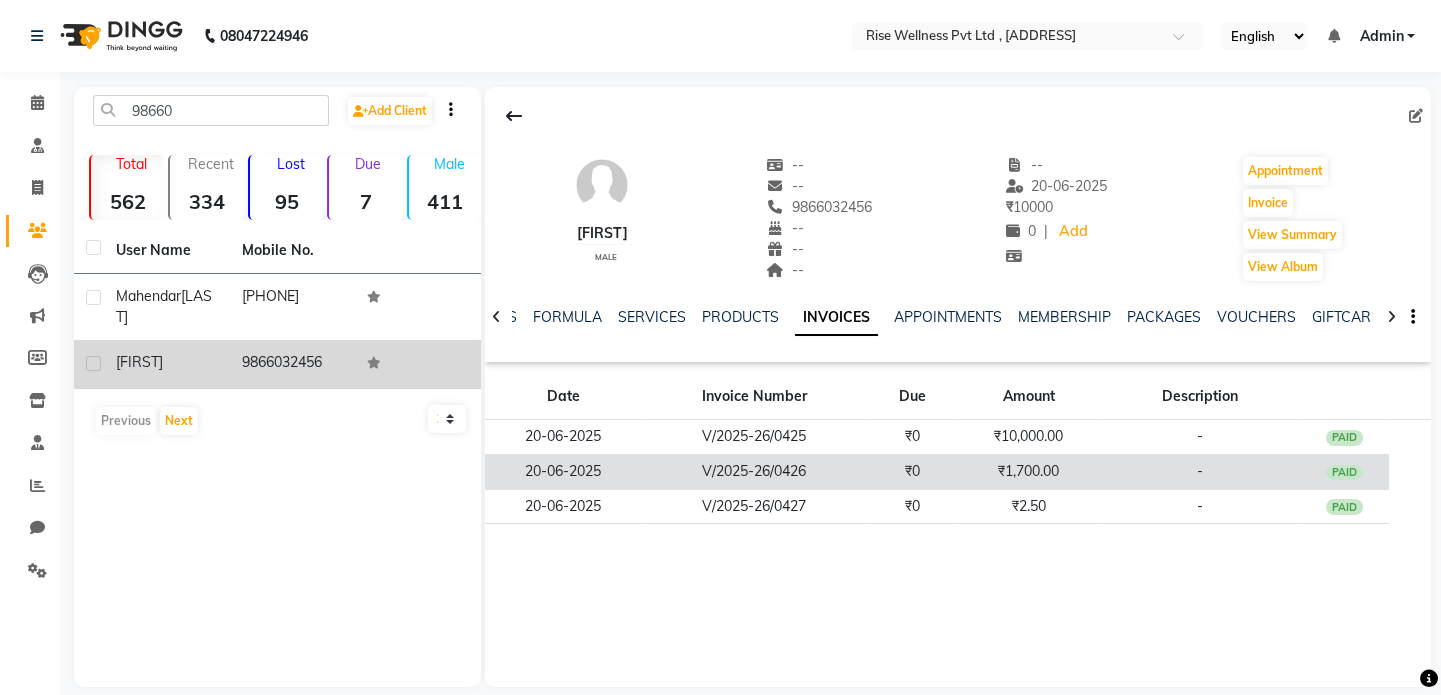 click on "V/2025-26/0426" 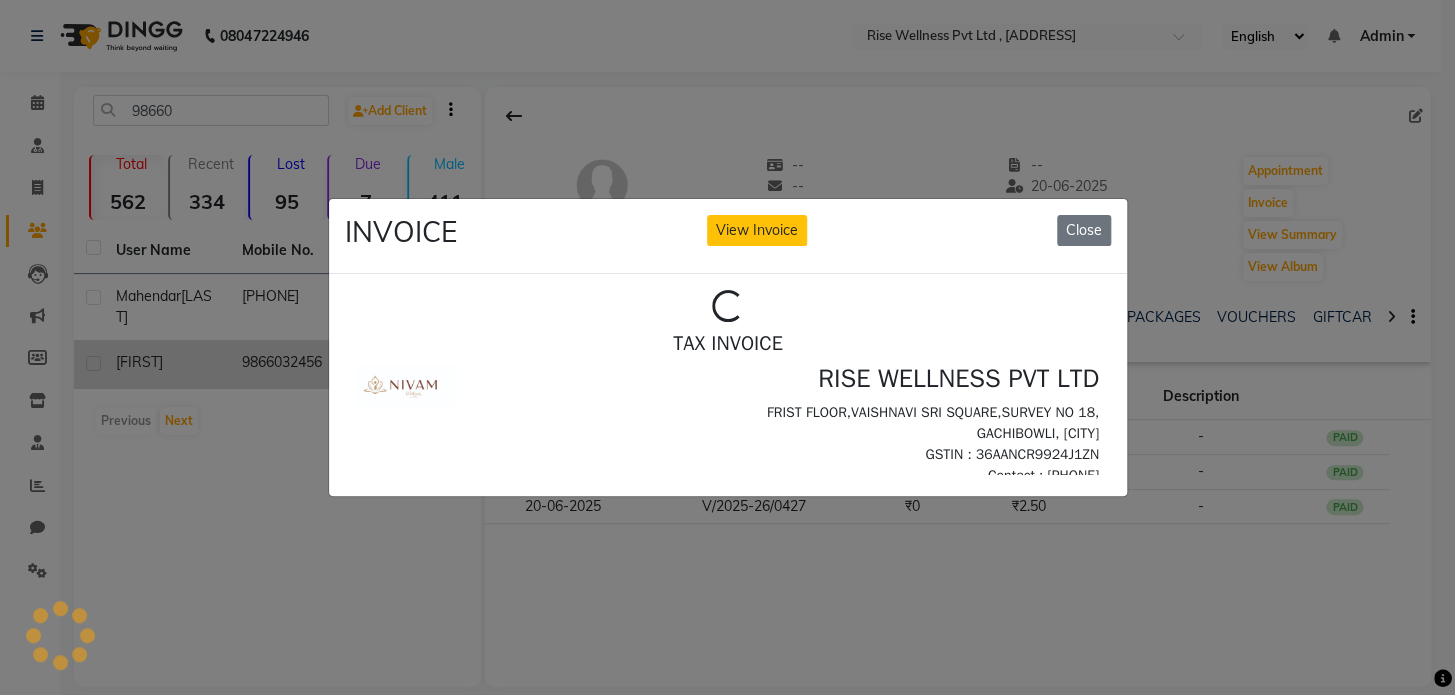 scroll, scrollTop: 0, scrollLeft: 0, axis: both 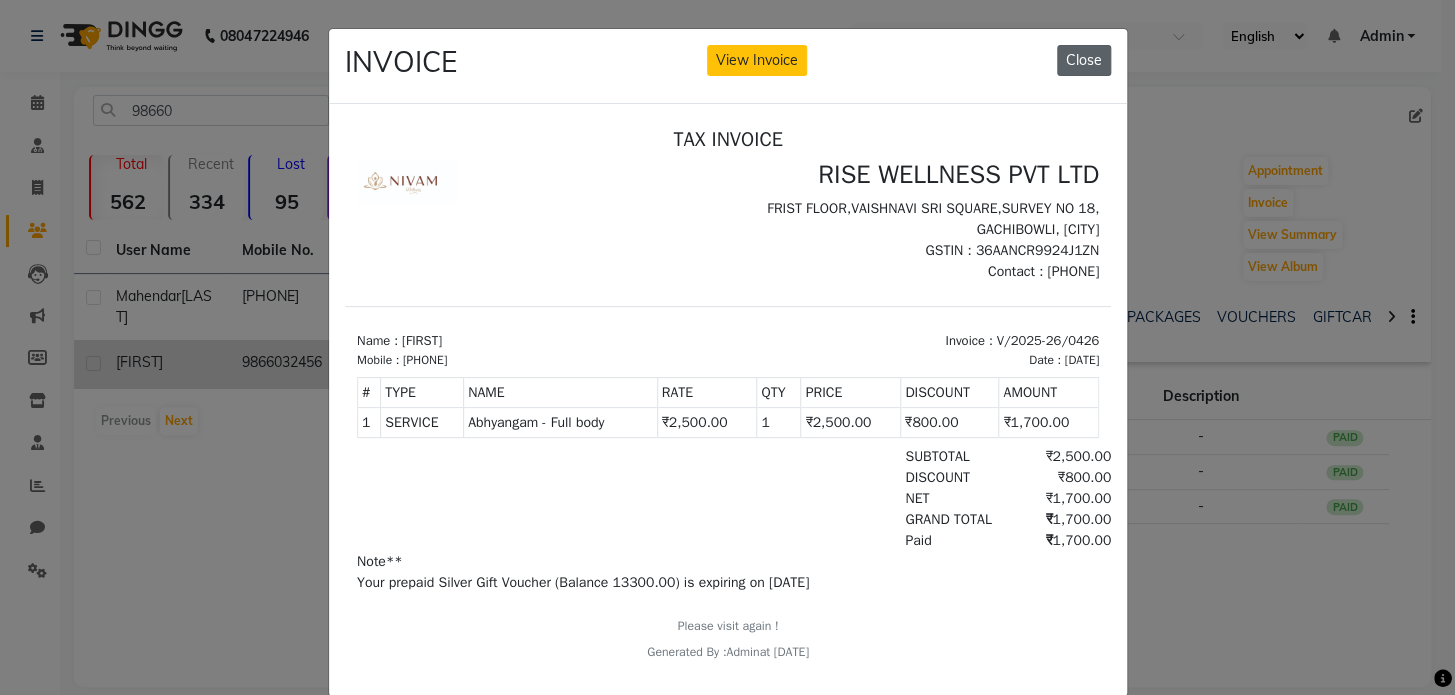click on "Close" 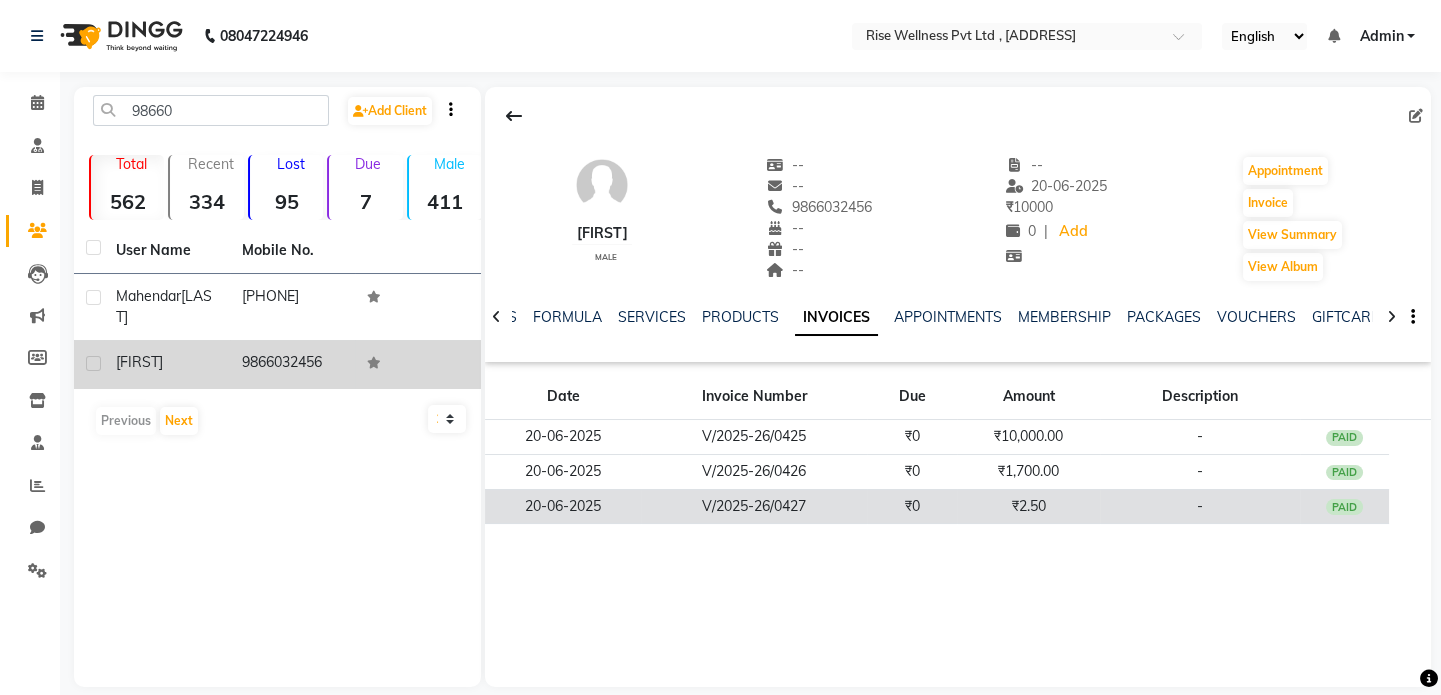 click on "₹2.50" 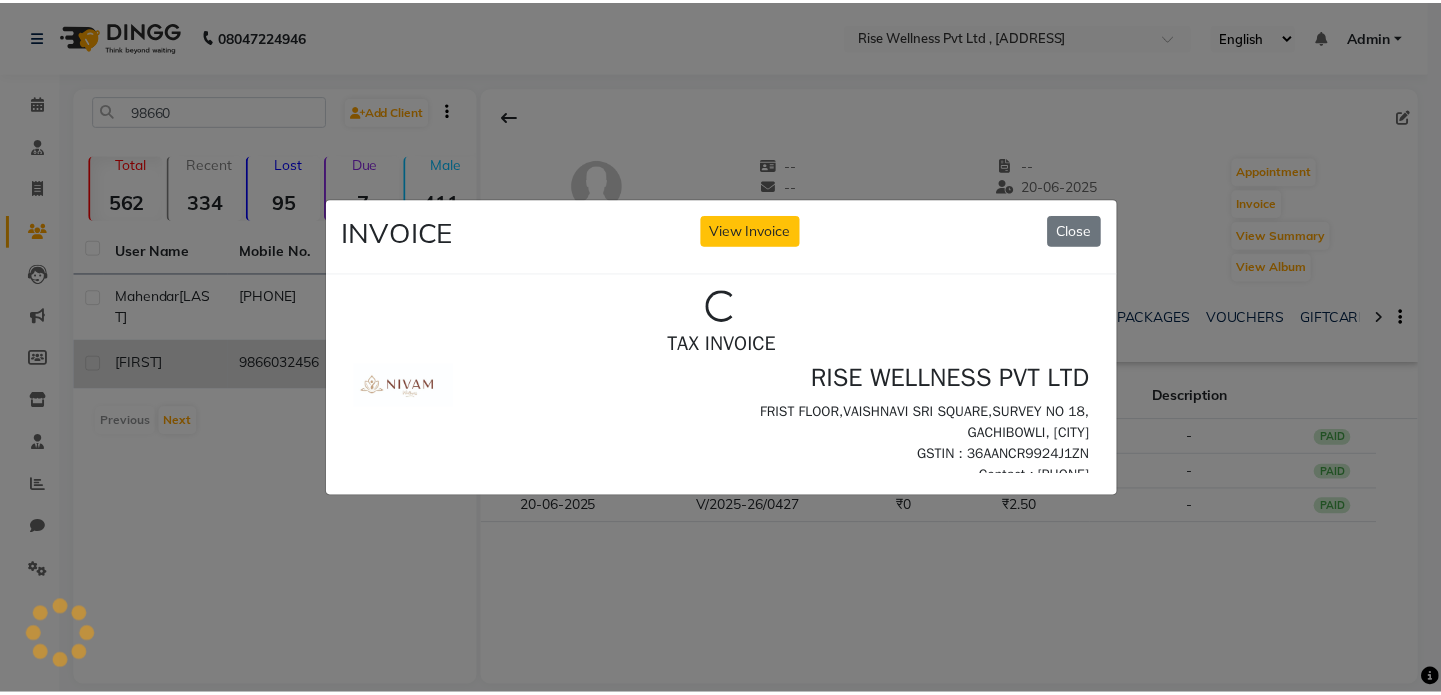 scroll, scrollTop: 0, scrollLeft: 0, axis: both 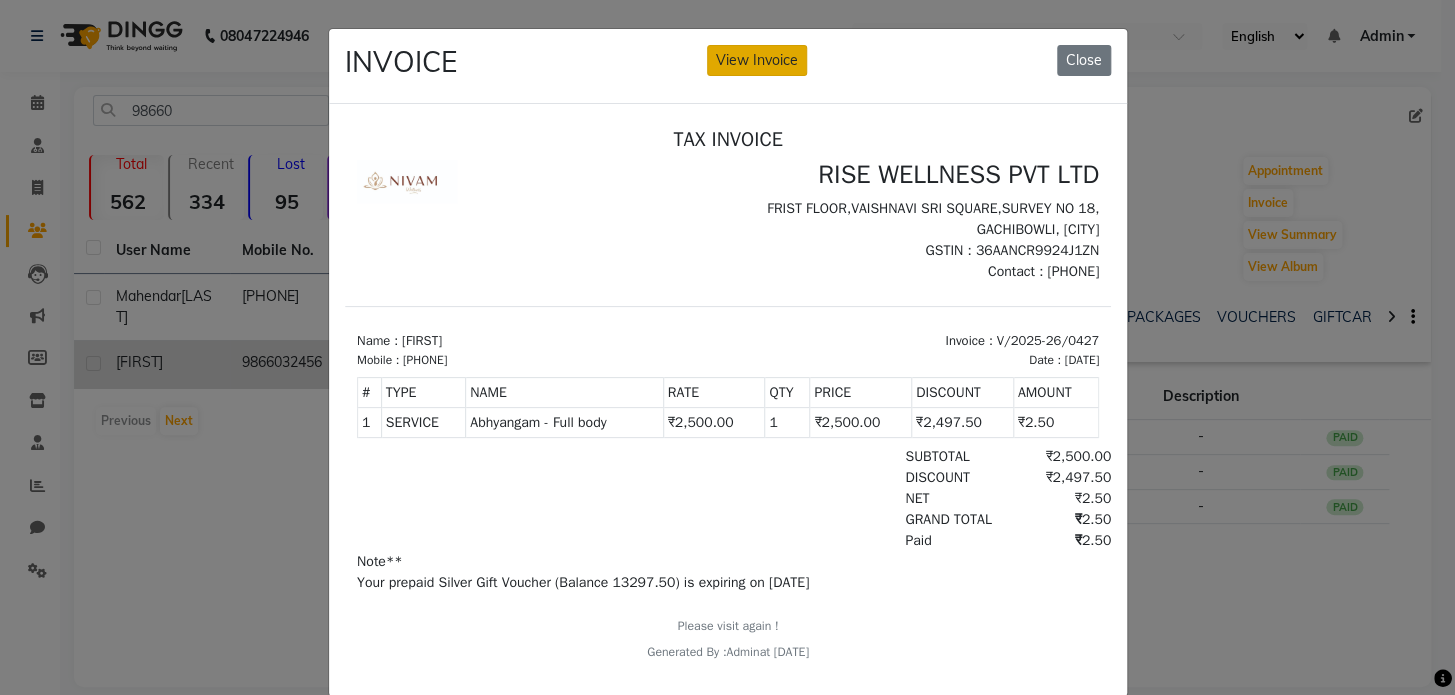 click on "View Invoice" 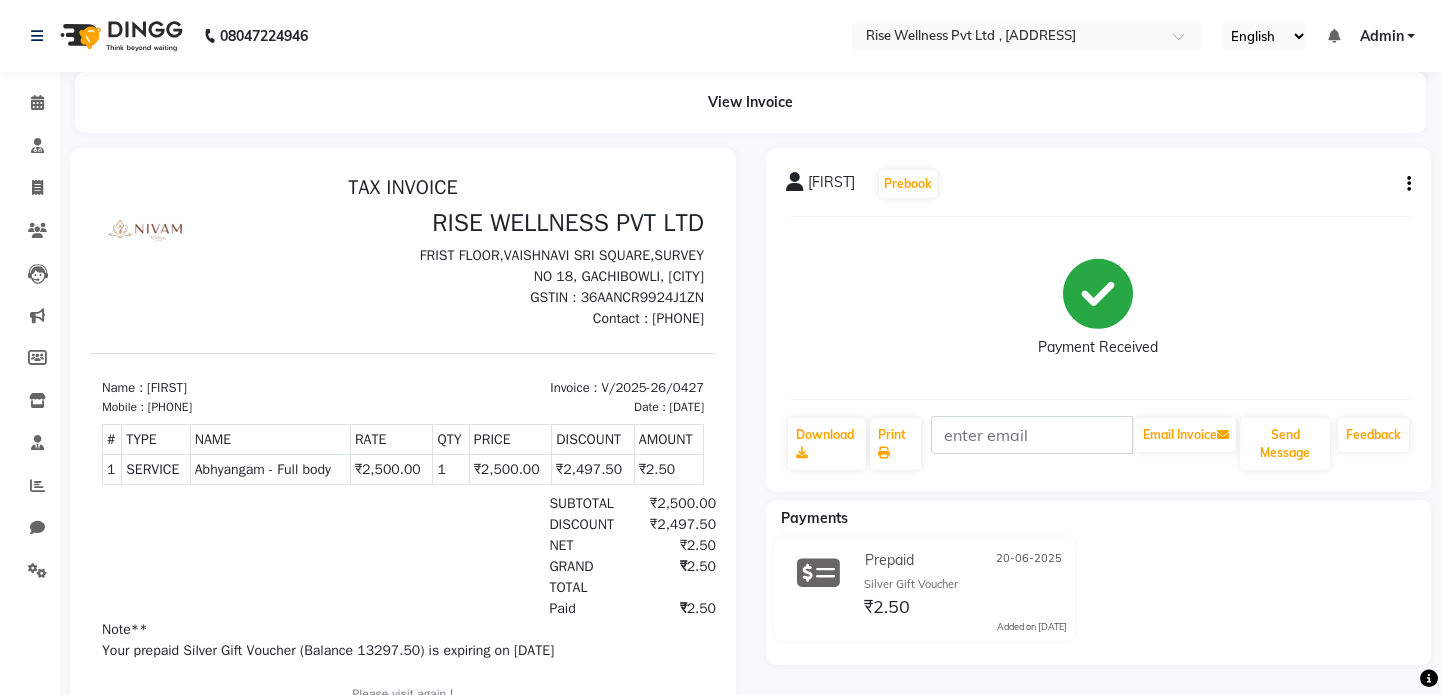 scroll, scrollTop: 0, scrollLeft: 0, axis: both 